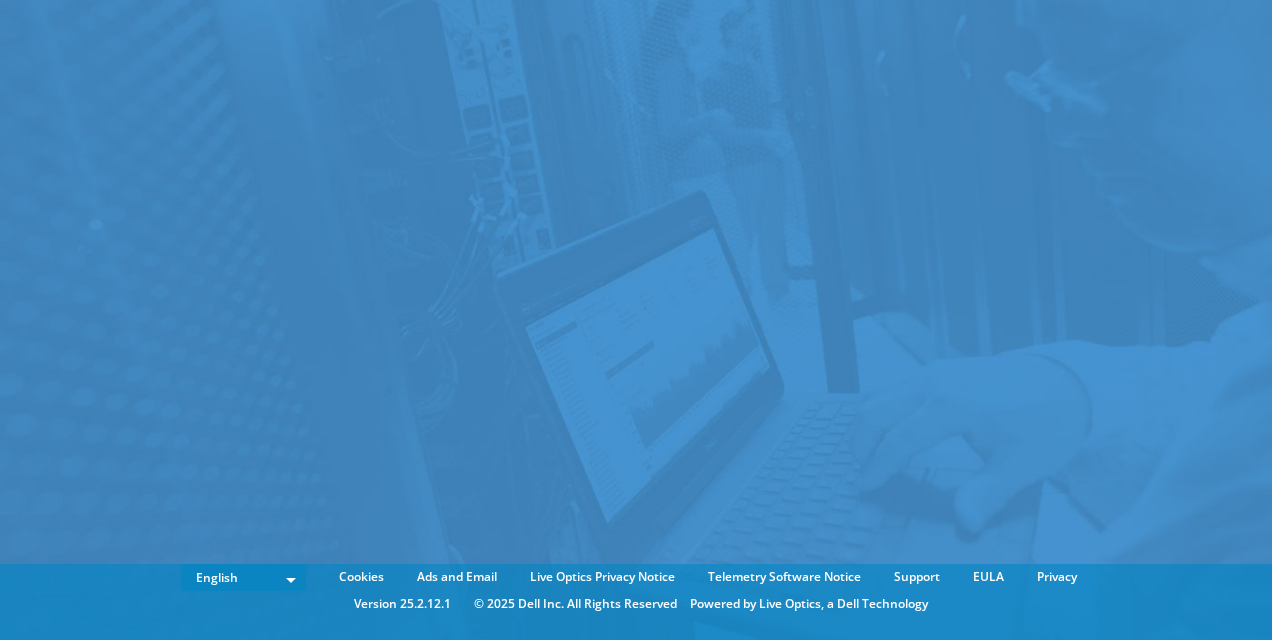 scroll, scrollTop: 0, scrollLeft: 0, axis: both 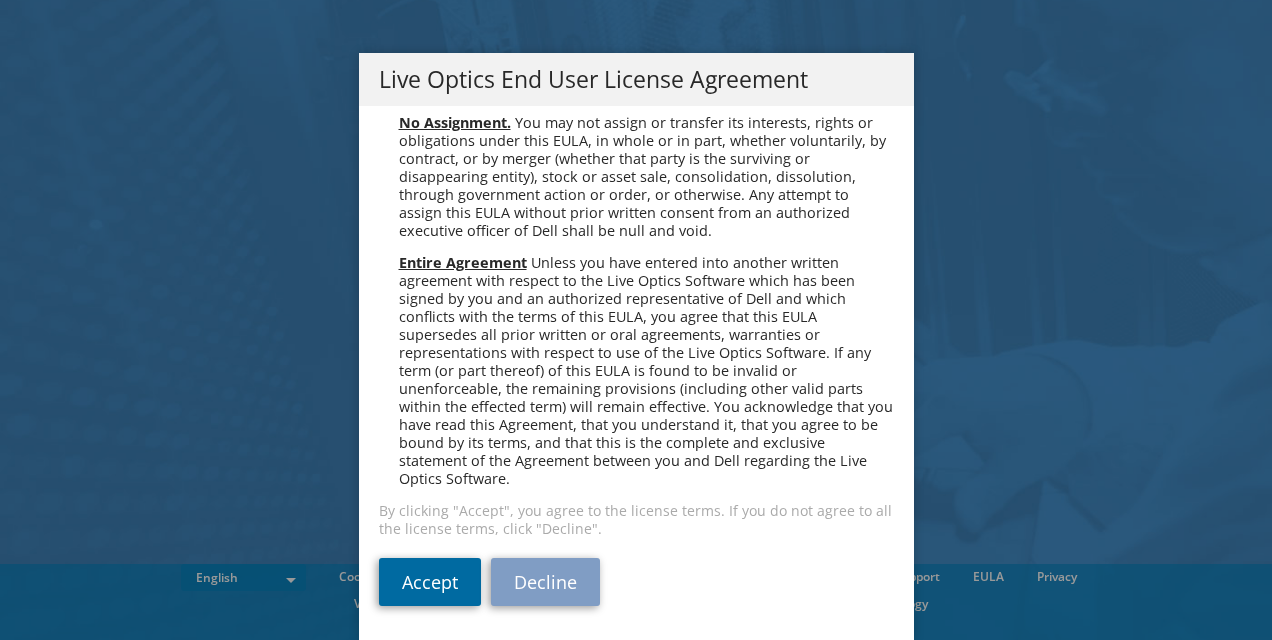 click on "Accept" at bounding box center [430, 582] 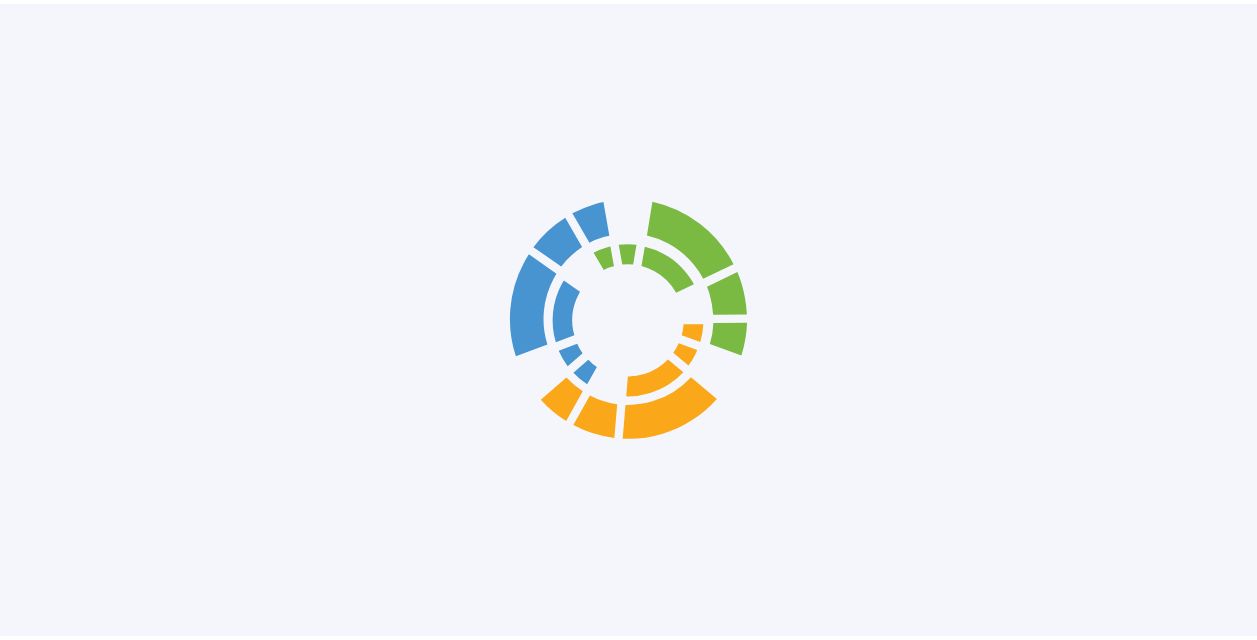 scroll, scrollTop: 0, scrollLeft: 0, axis: both 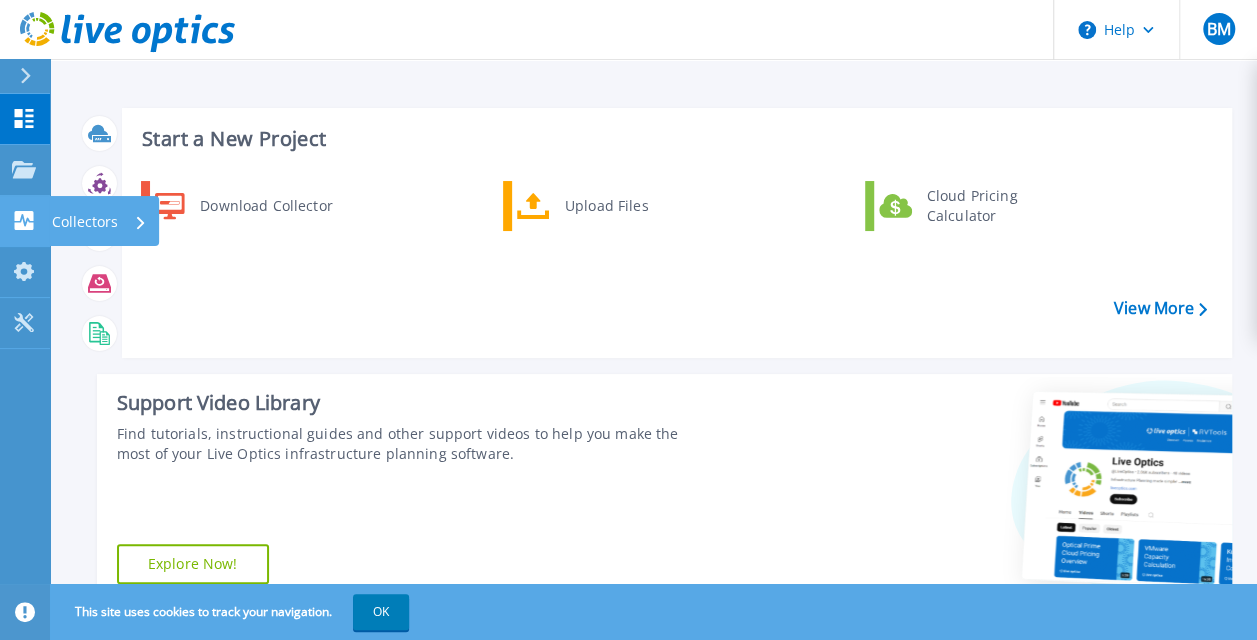 click 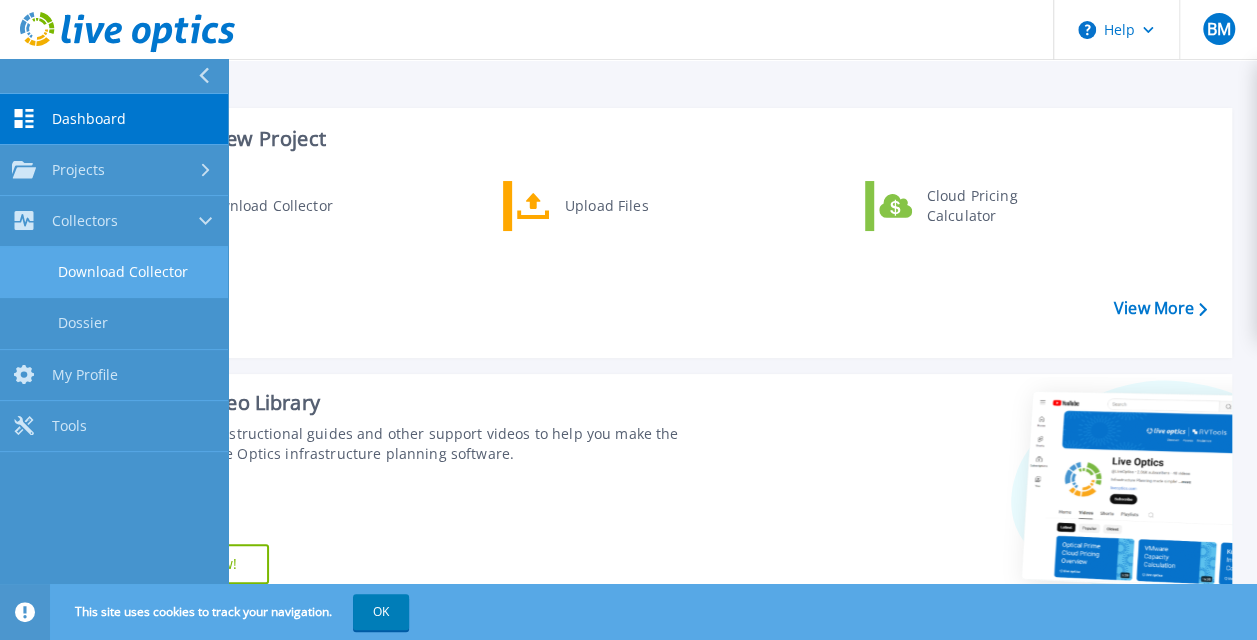 click on "Download Collector" at bounding box center [114, 272] 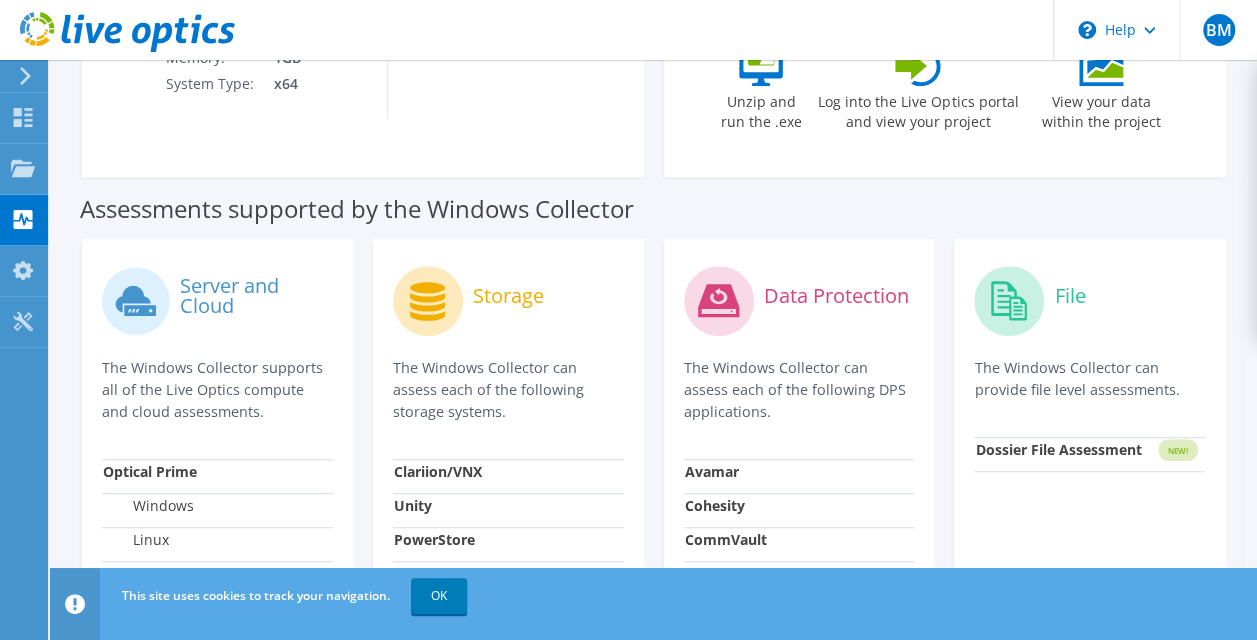 scroll, scrollTop: 500, scrollLeft: 0, axis: vertical 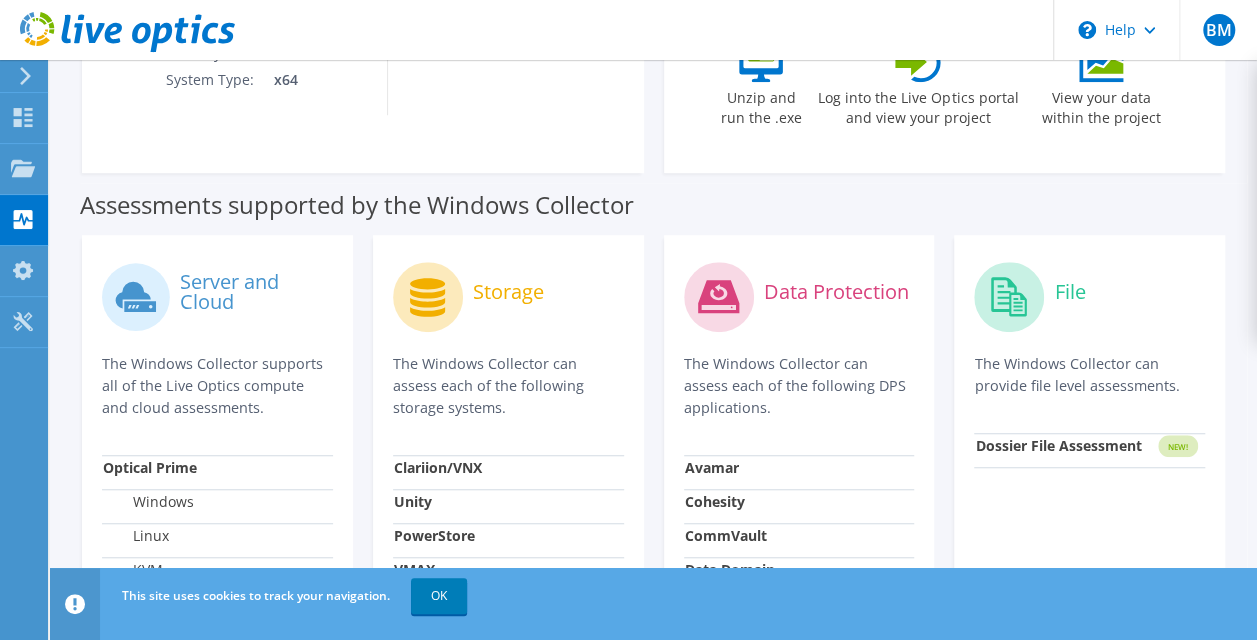 click on "Server and Cloud" at bounding box center (256, 292) 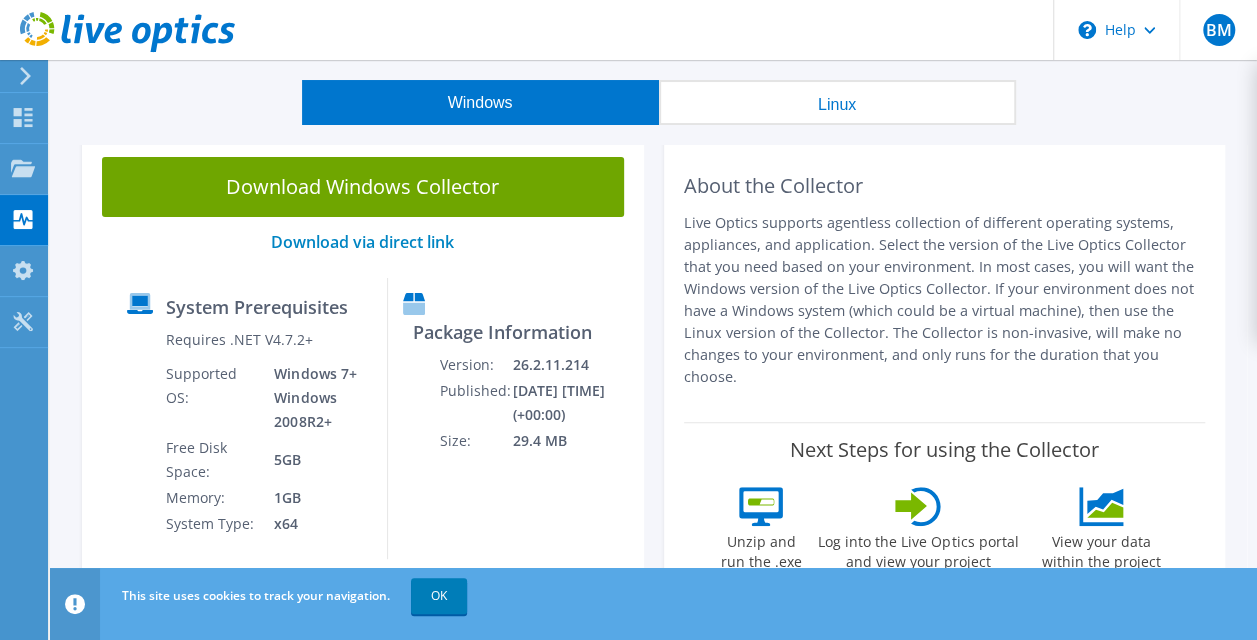 scroll, scrollTop: 0, scrollLeft: 0, axis: both 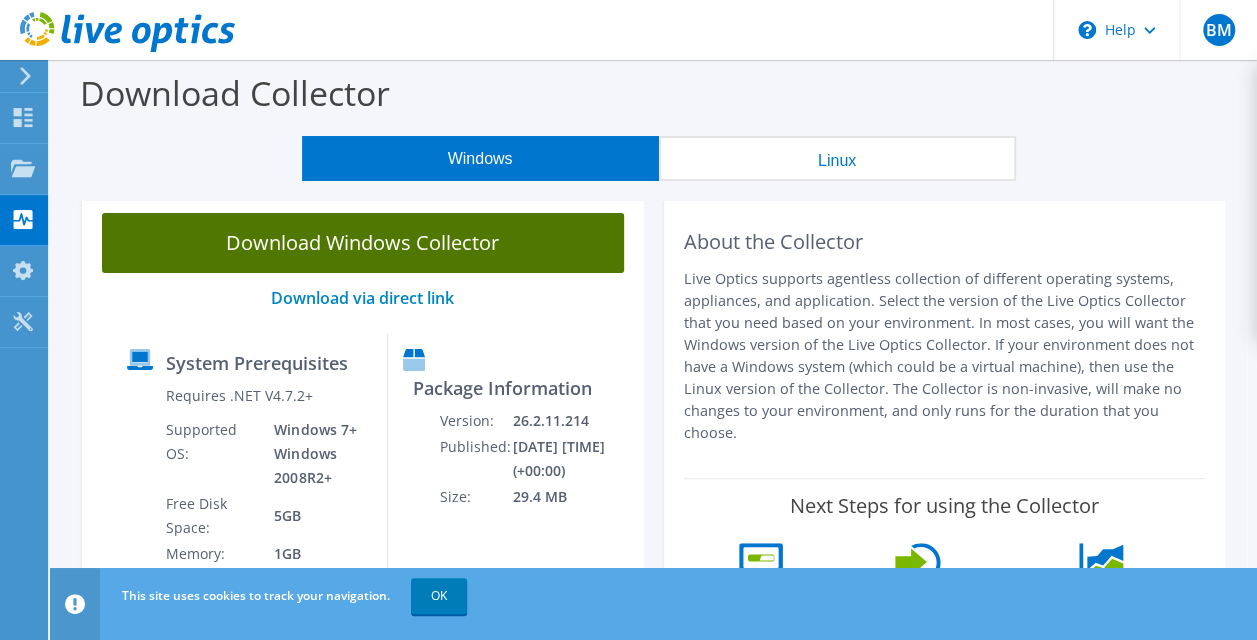 click on "Download Windows Collector" at bounding box center (363, 243) 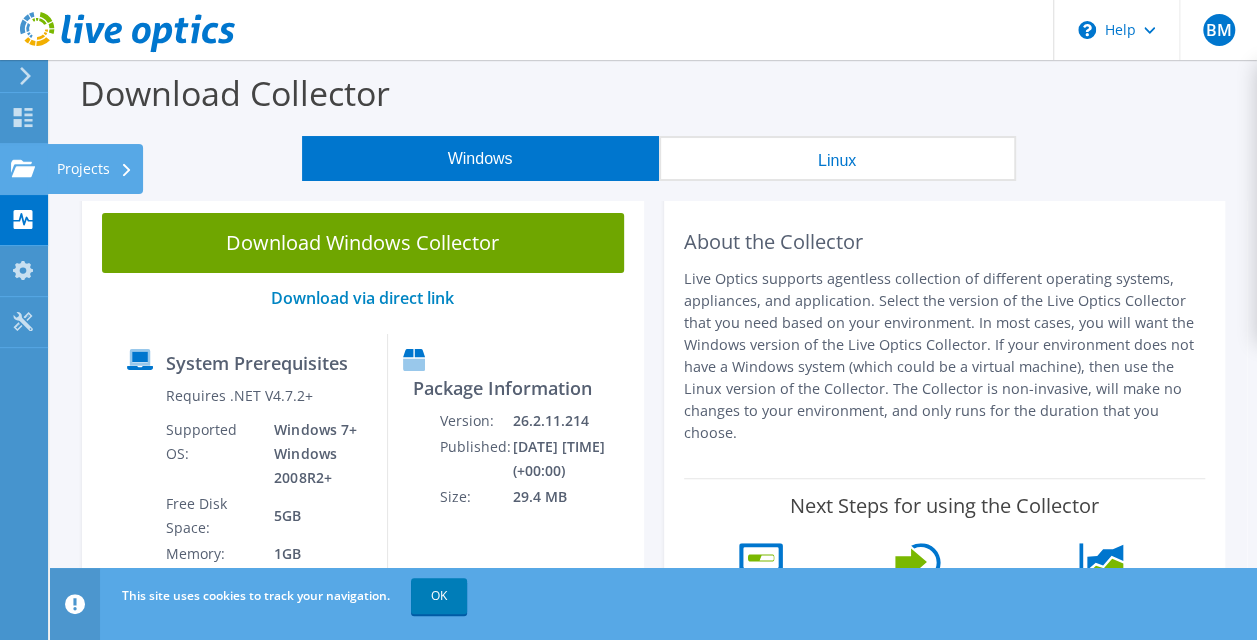 click 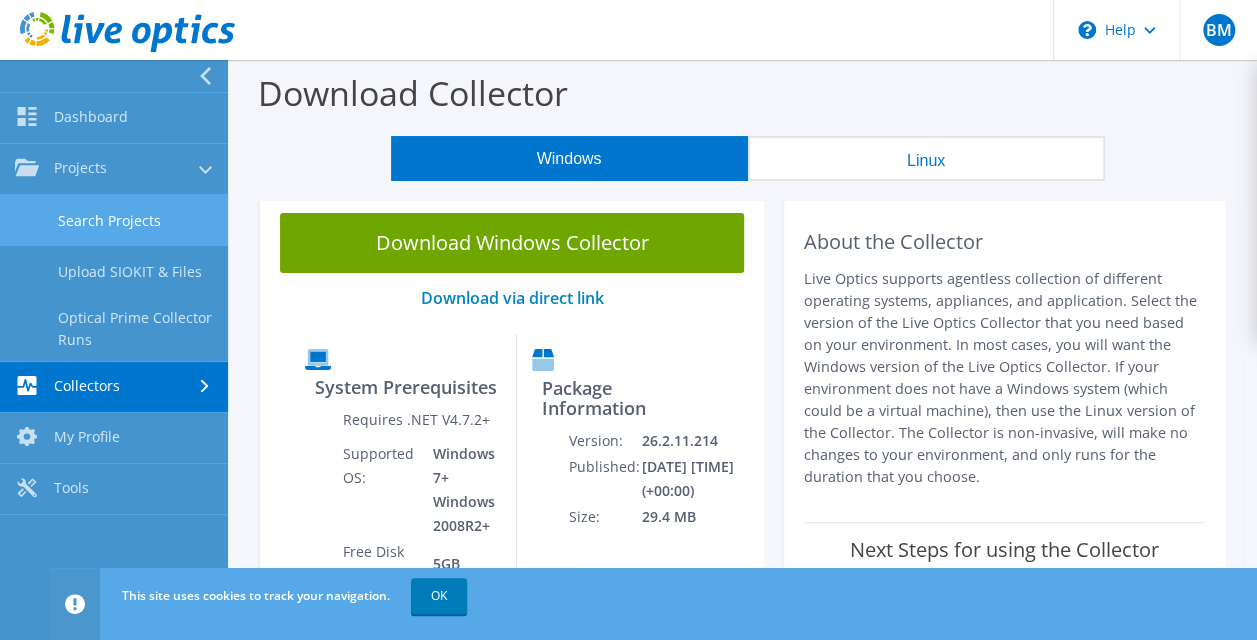 click on "Search Projects" at bounding box center (114, 220) 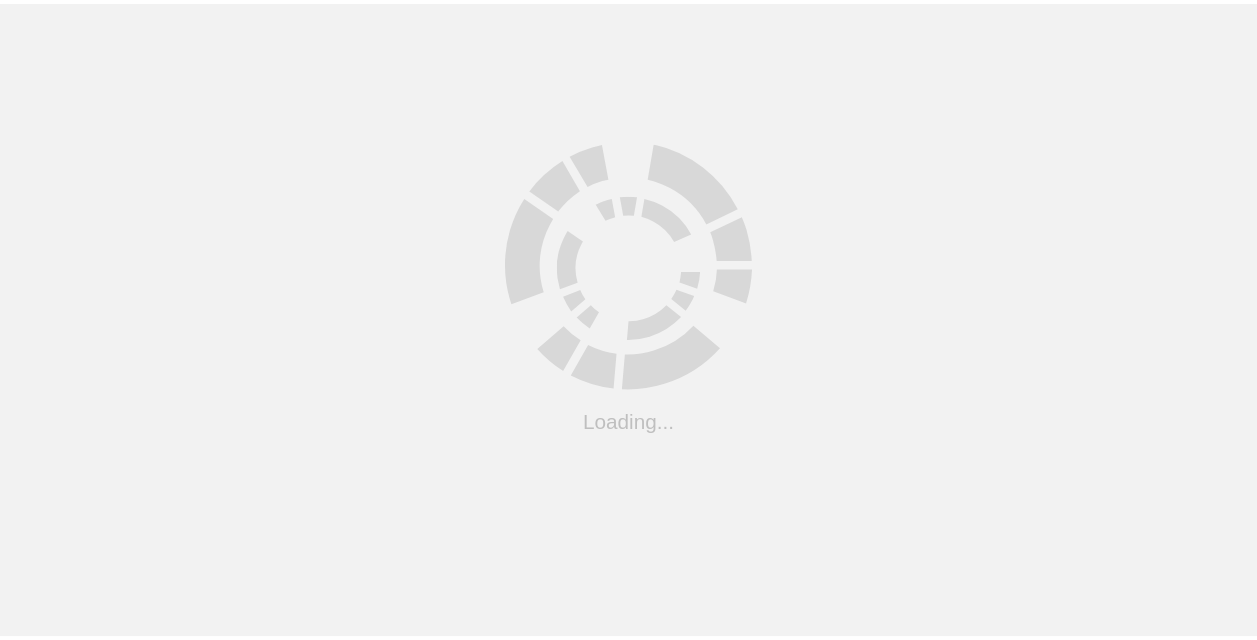 scroll, scrollTop: 0, scrollLeft: 0, axis: both 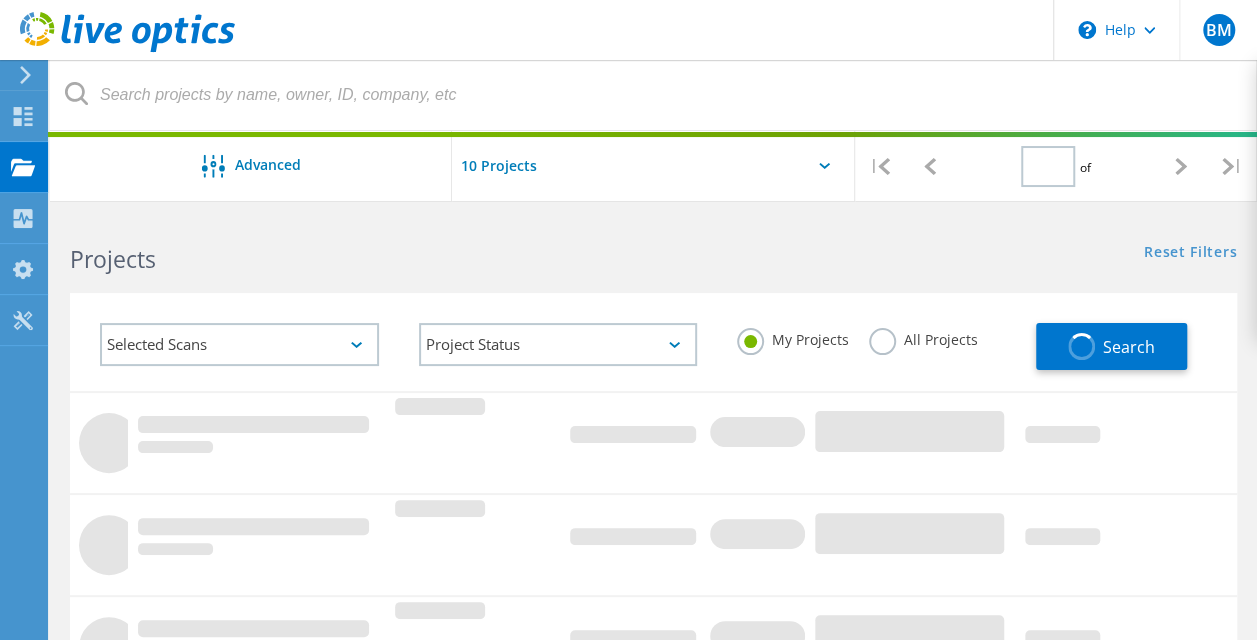 type on "1" 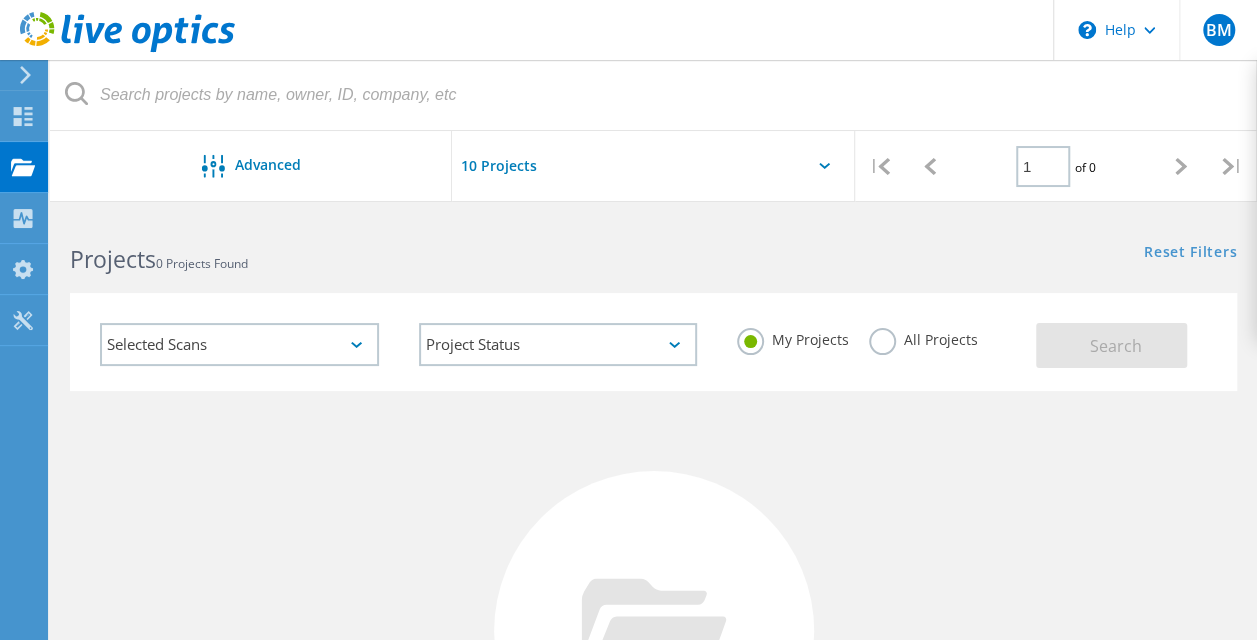 click 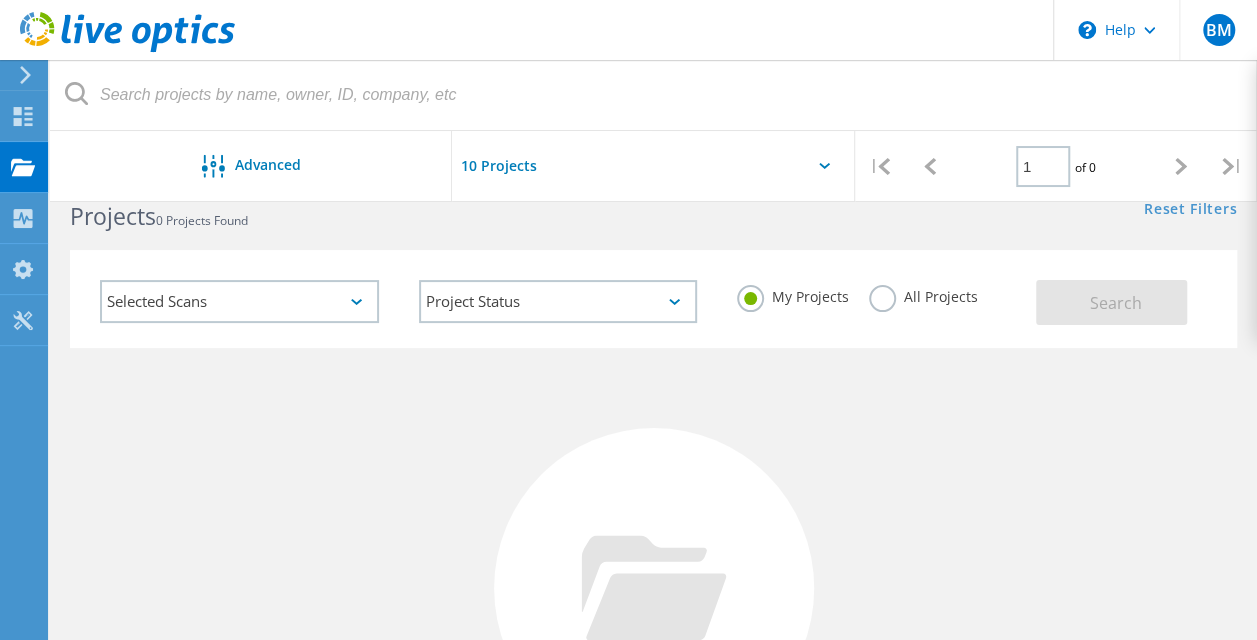 scroll, scrollTop: 0, scrollLeft: 0, axis: both 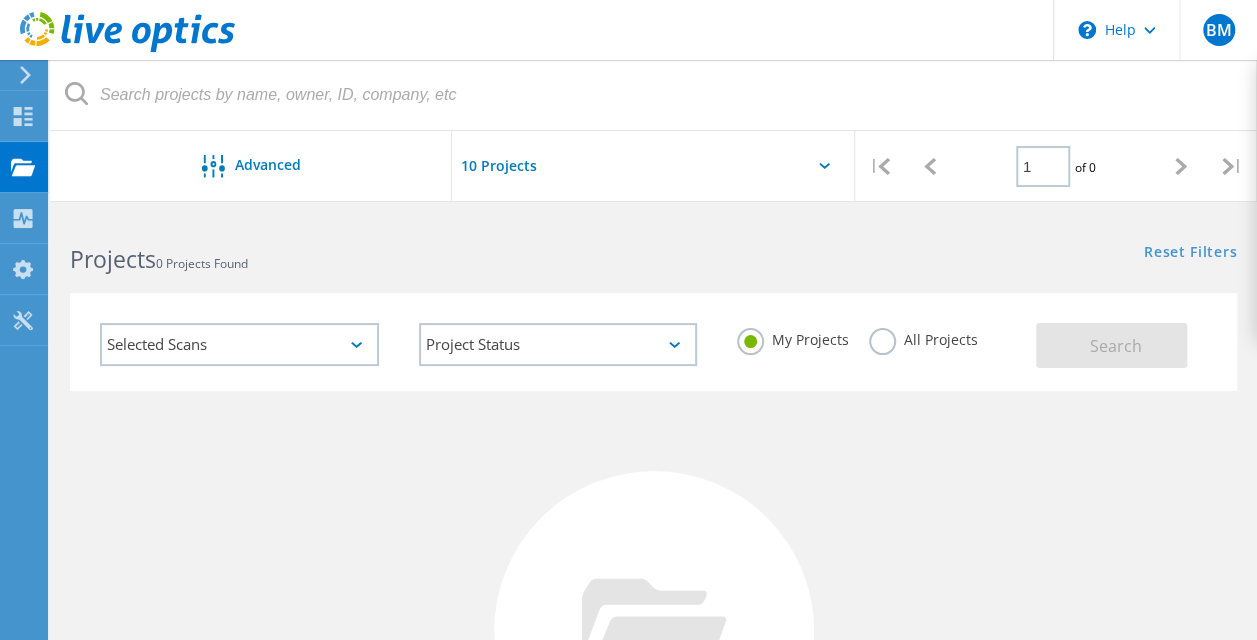 click on "All Projects" 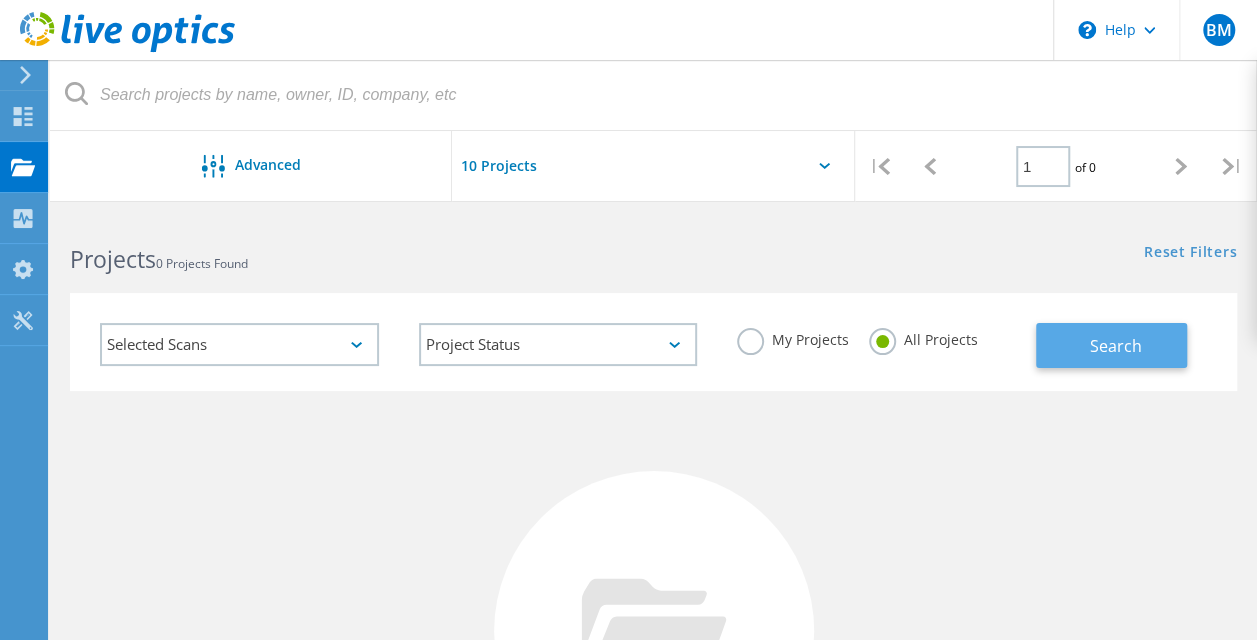click on "Search" 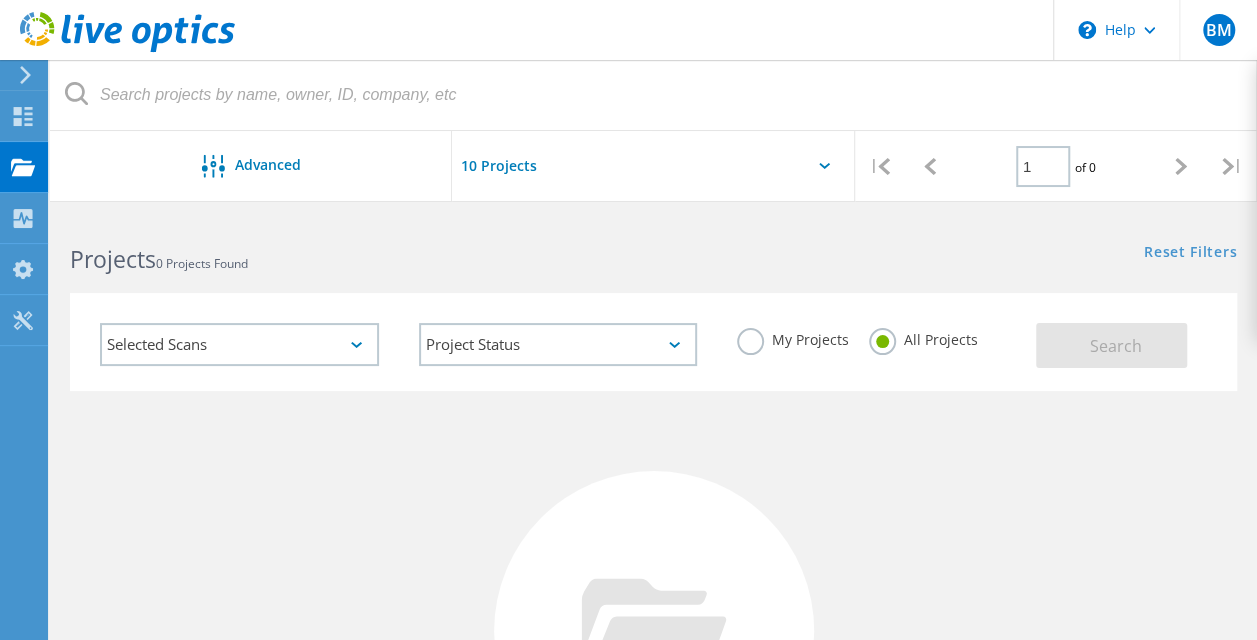 click on "Selected Scans" 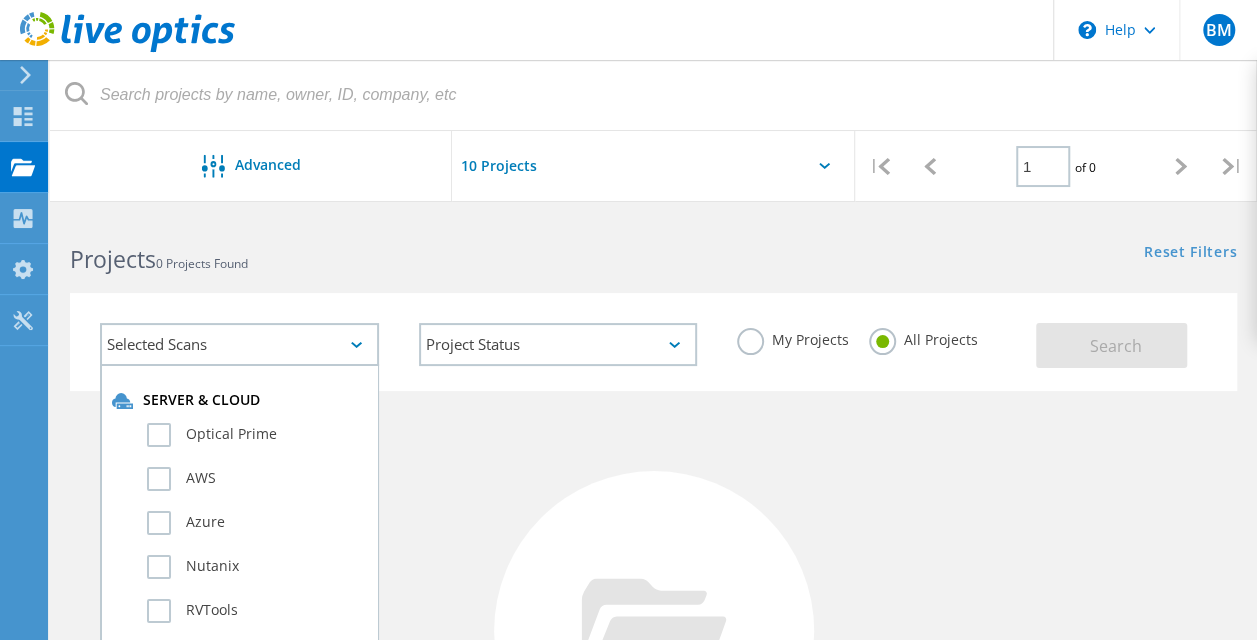 click on "Selected Scans" 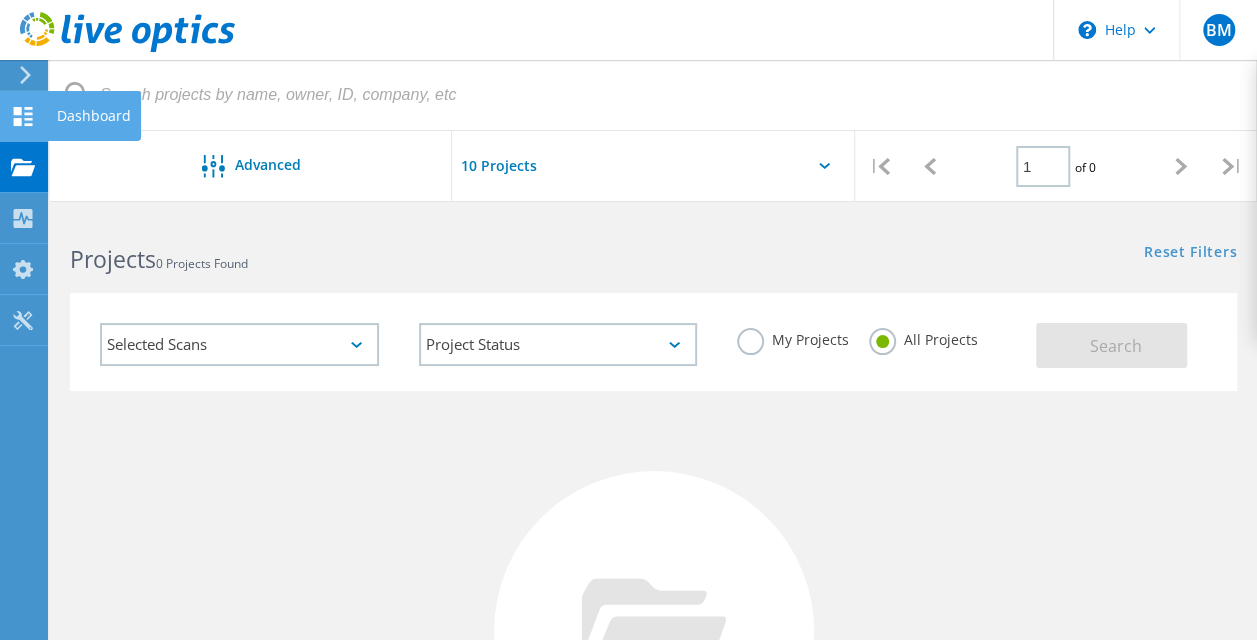 click on "Dashboard" at bounding box center [-66, 116] 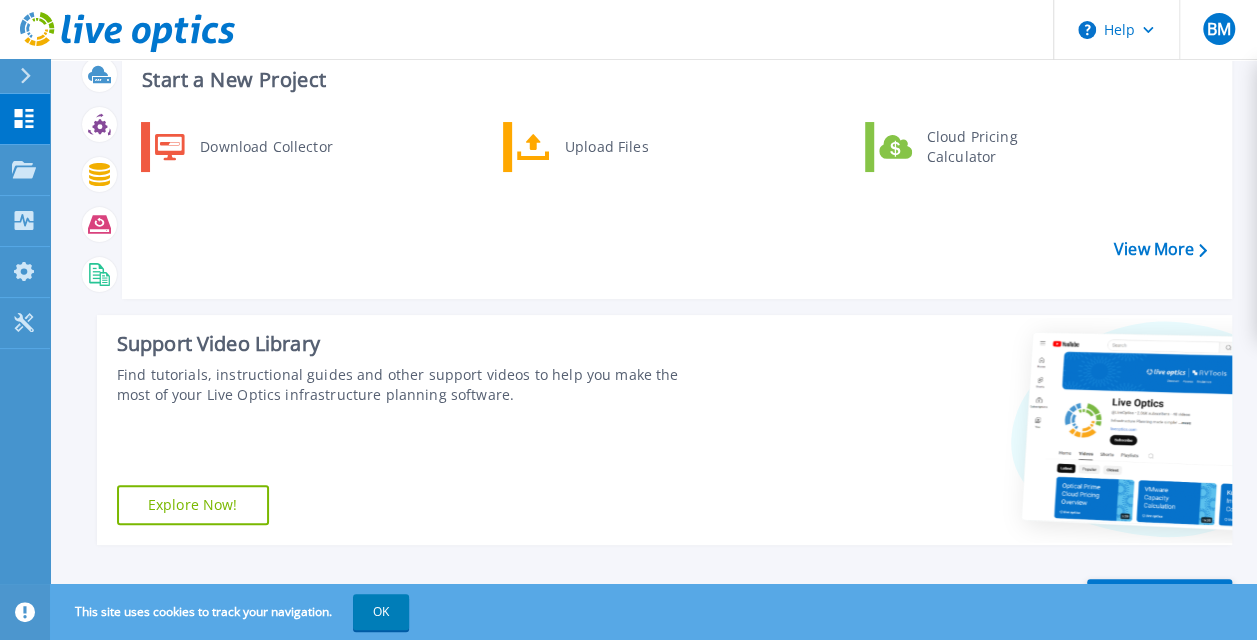 scroll, scrollTop: 0, scrollLeft: 0, axis: both 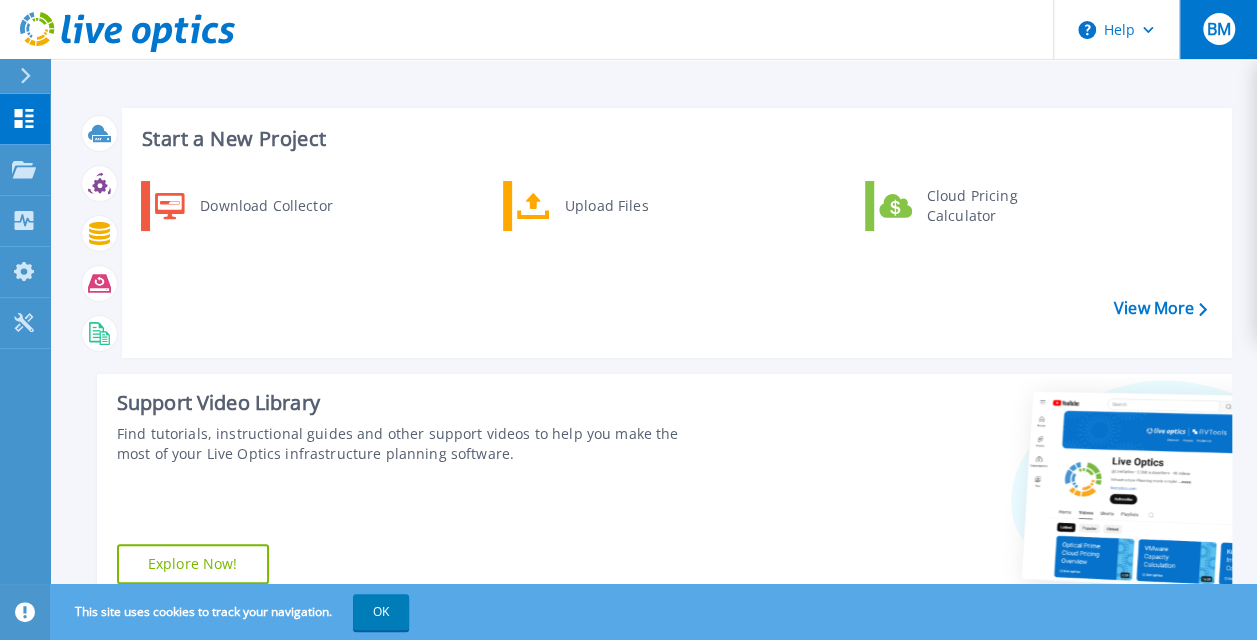 click on "BM" at bounding box center (1218, 29) 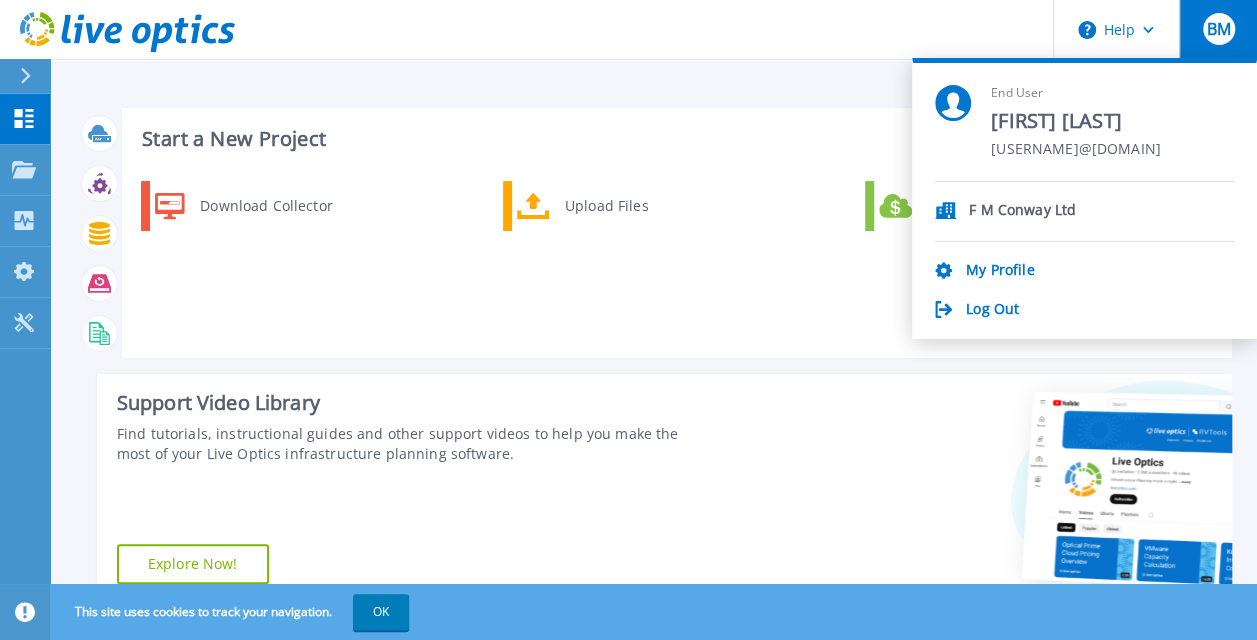 click on "F M Conway Ltd" at bounding box center (1022, 211) 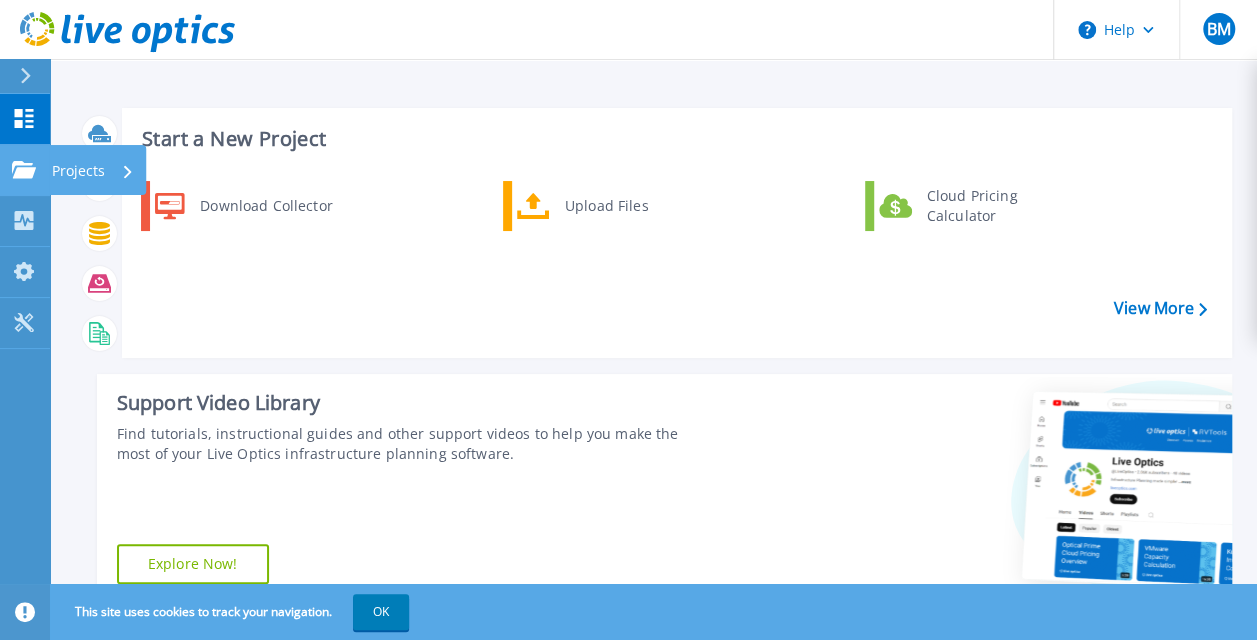 click on "Projects Projects" at bounding box center [25, 170] 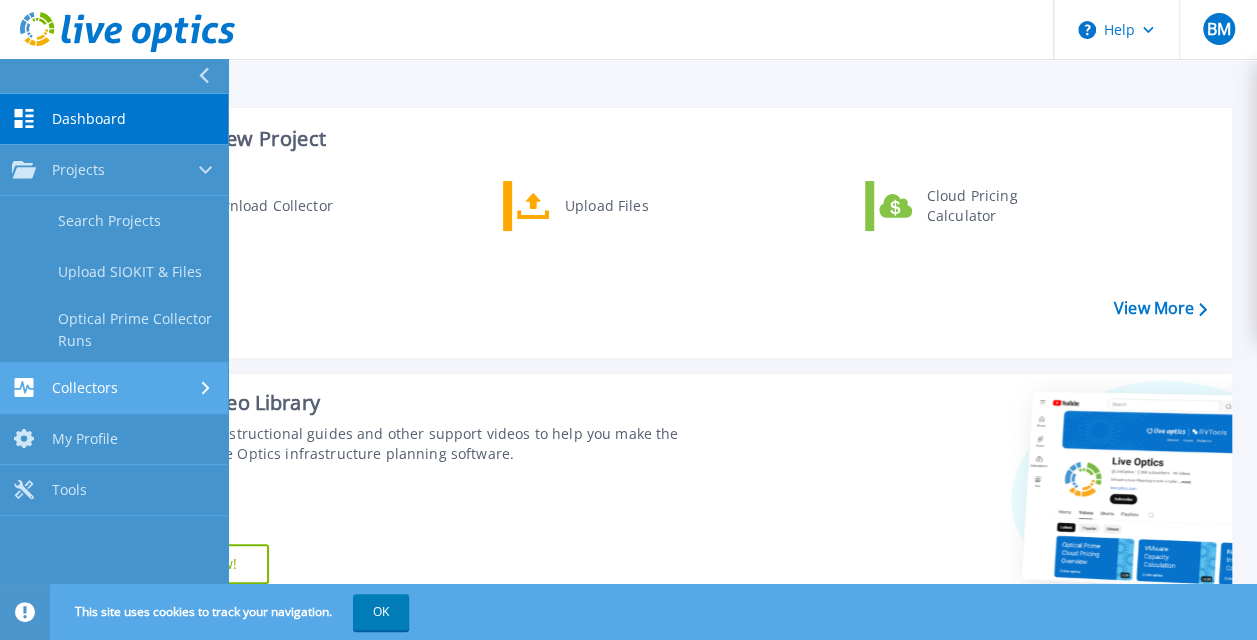 click on "Collectors" at bounding box center (114, 387) 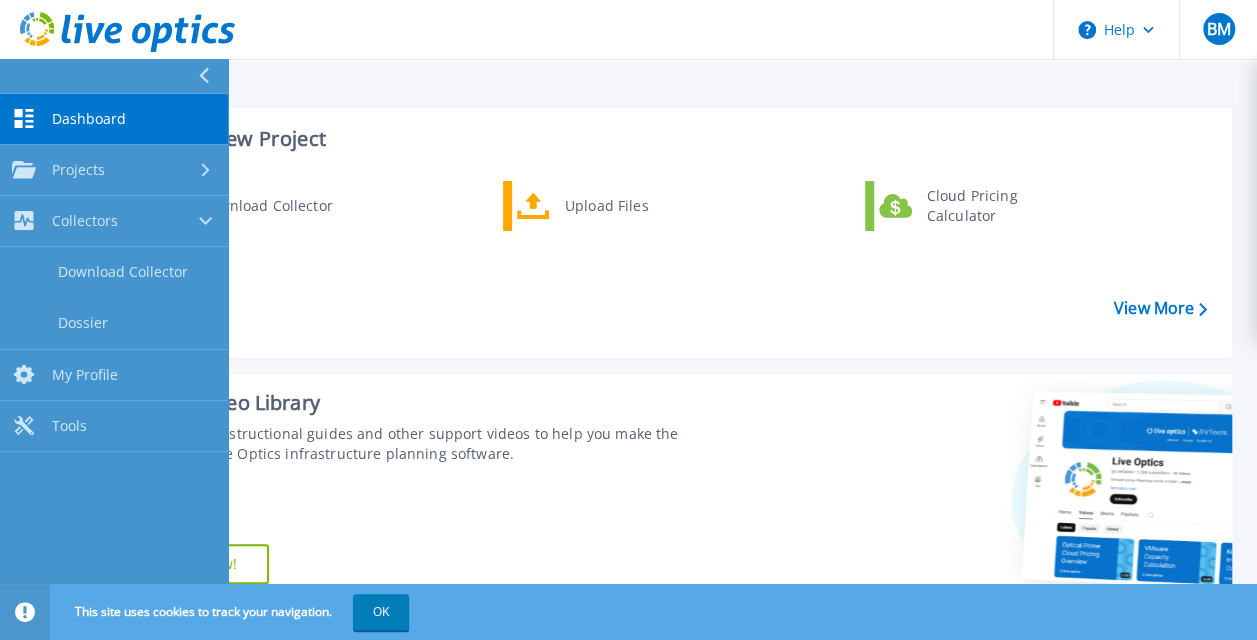 click on "Download Collector     Upload Files     Cloud Pricing Calculator" at bounding box center (674, 262) 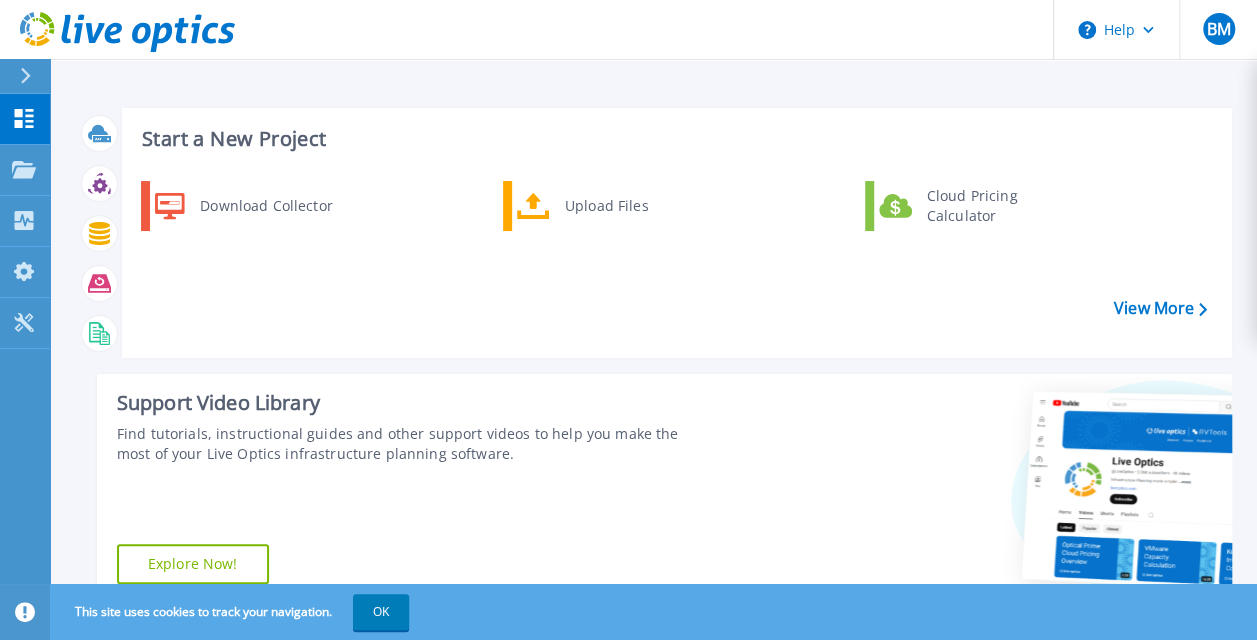 click on "Download Collector     Upload Files     Cloud Pricing Calculator" at bounding box center [674, 262] 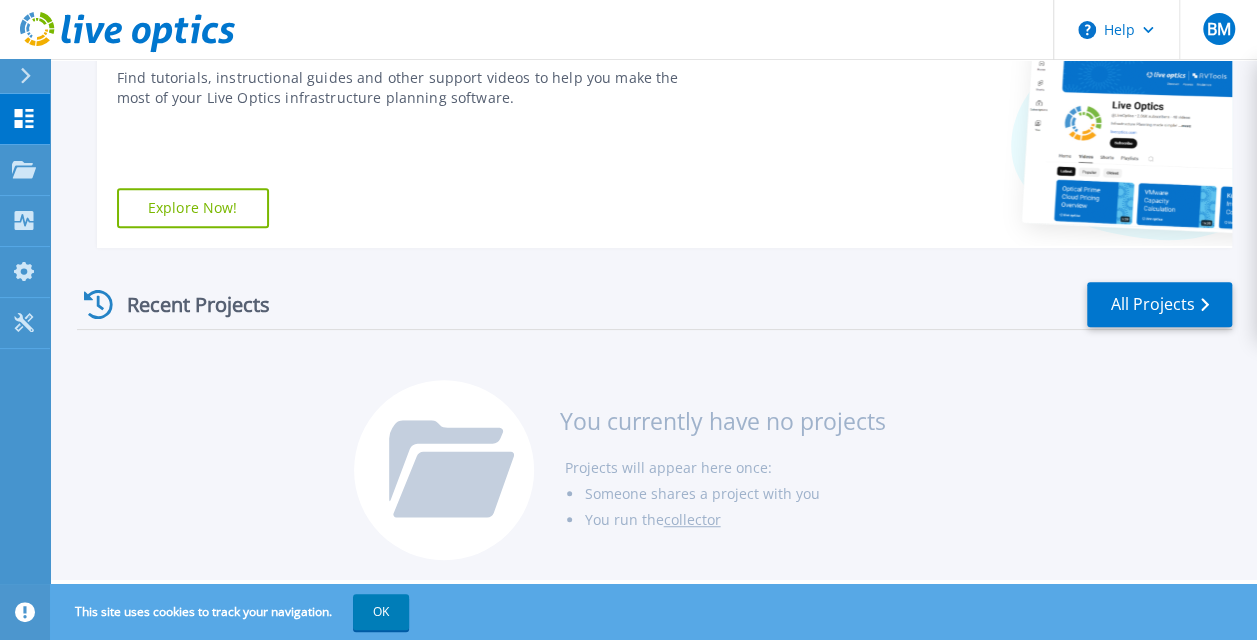 scroll, scrollTop: 0, scrollLeft: 0, axis: both 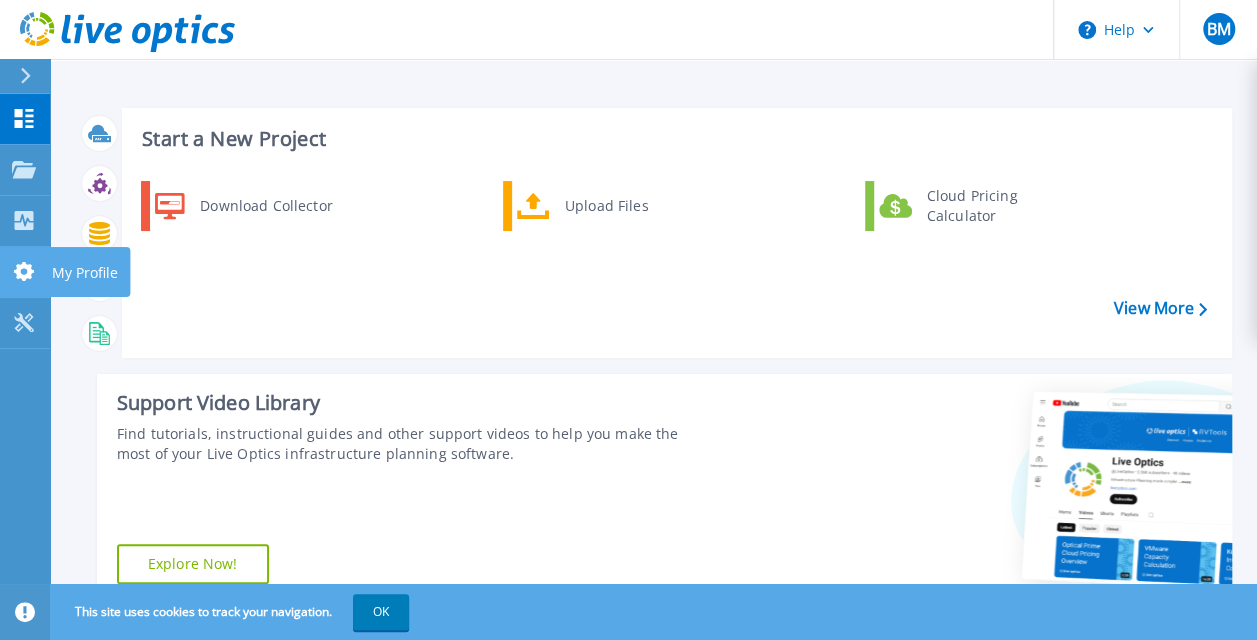 click 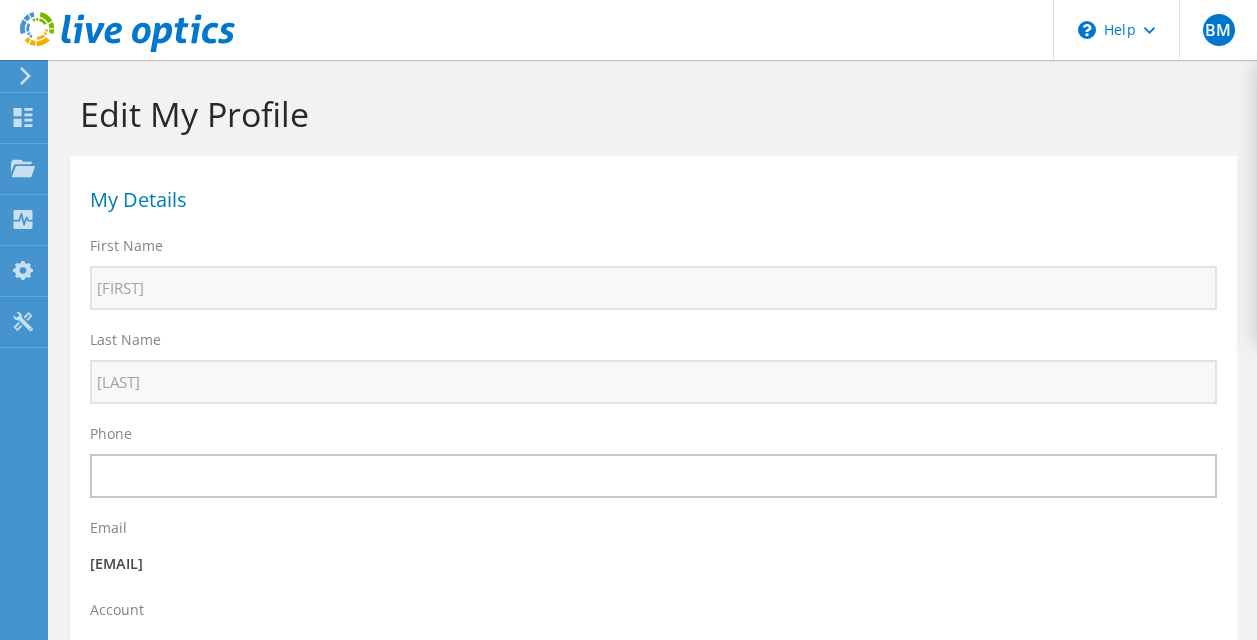 select on "75" 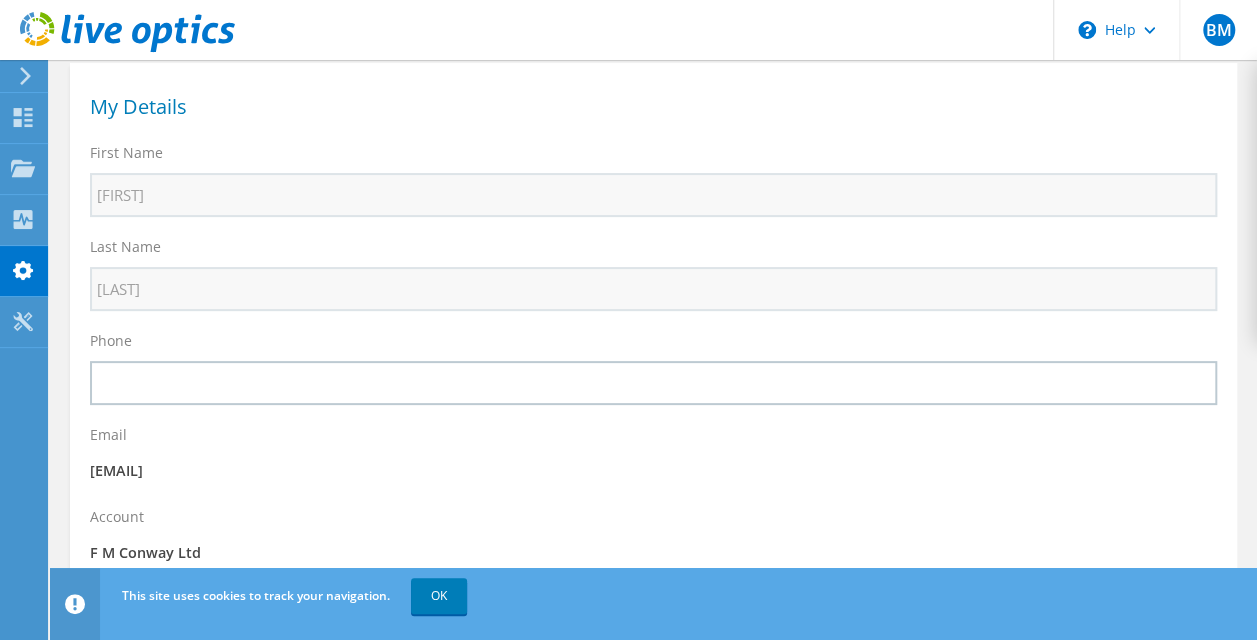 scroll, scrollTop: 0, scrollLeft: 0, axis: both 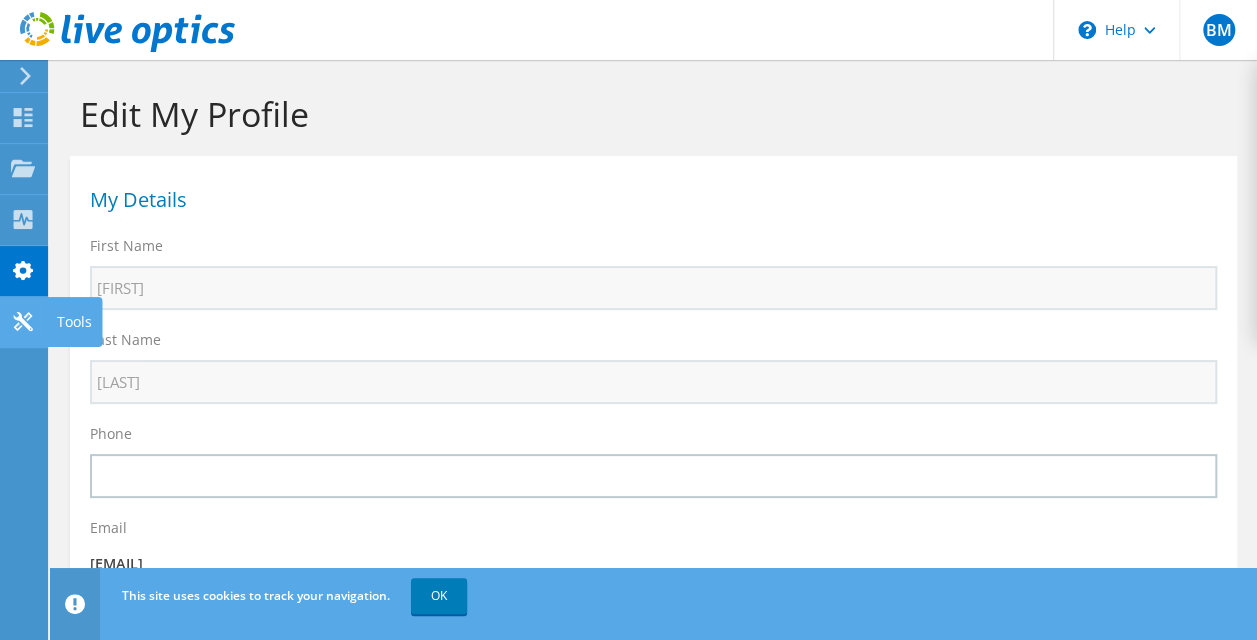 click on "Tools" at bounding box center [-66, 322] 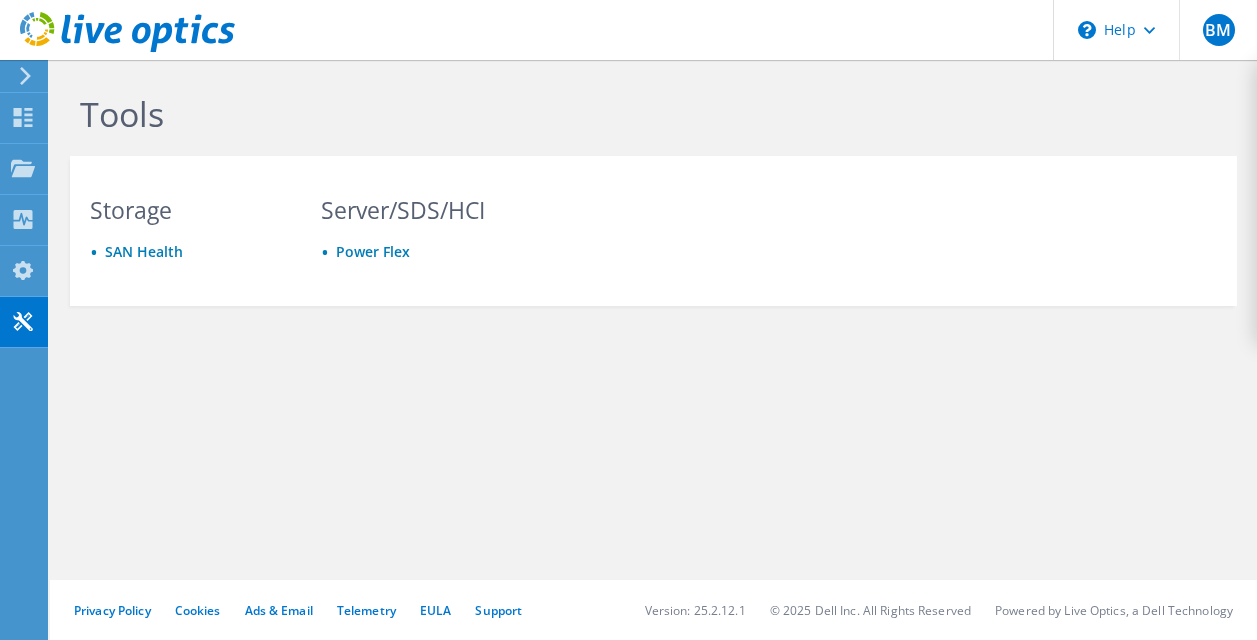 scroll, scrollTop: 0, scrollLeft: 0, axis: both 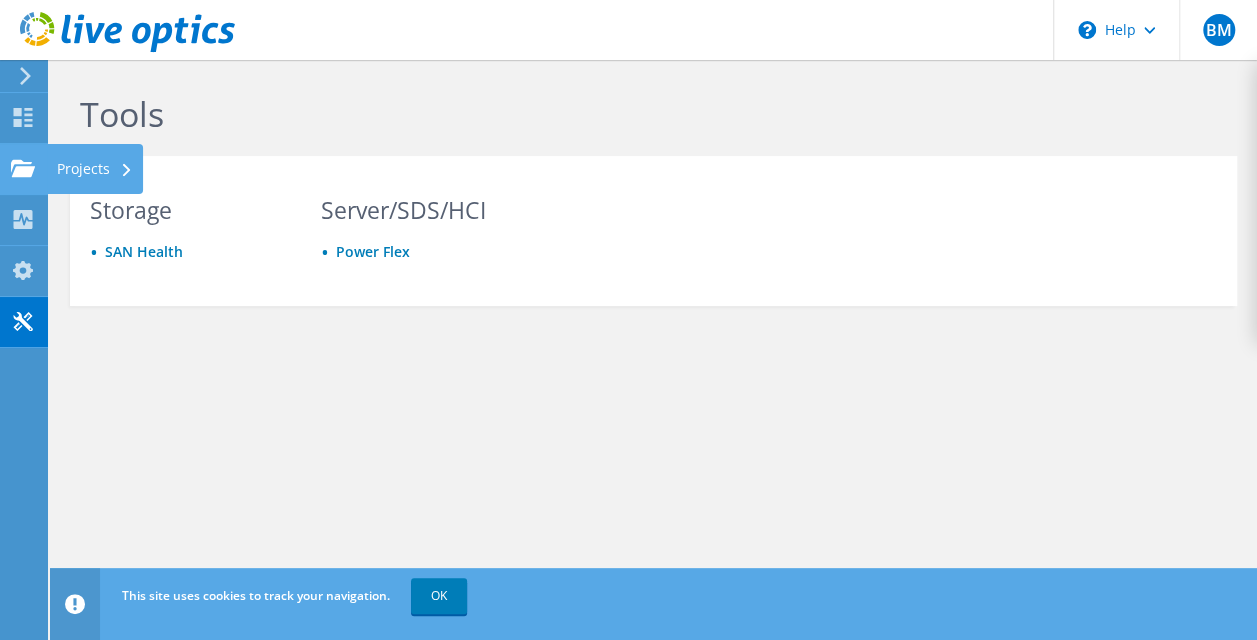 click on "Projects" at bounding box center [-66, 169] 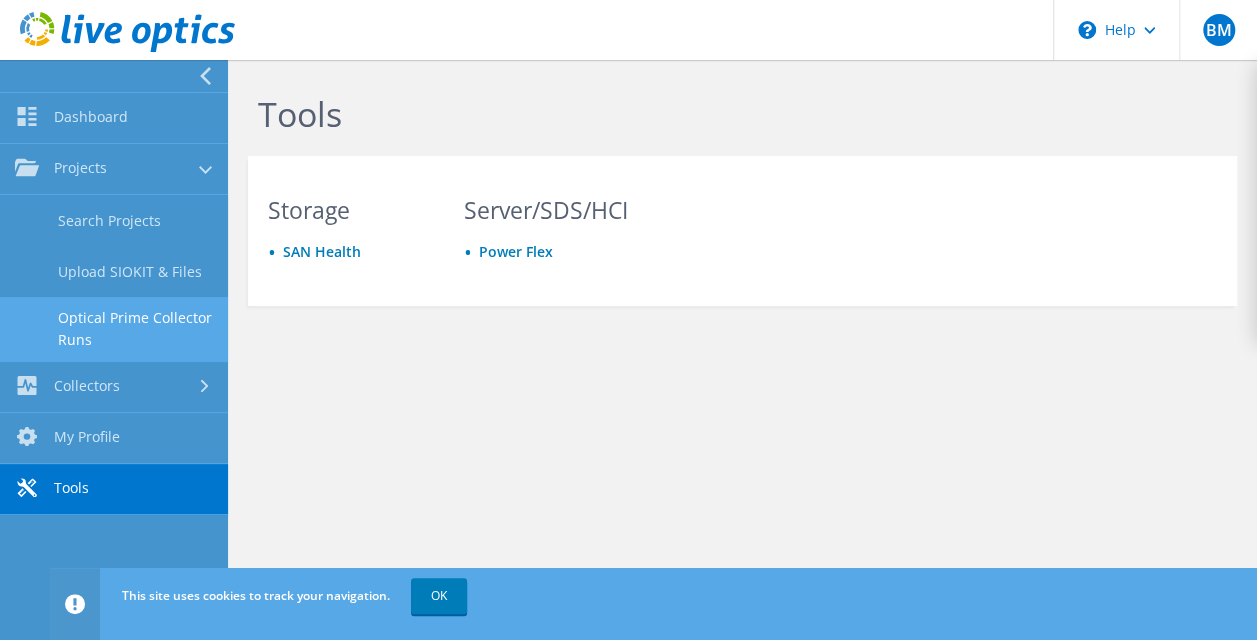 click on "Optical Prime Collector Runs" at bounding box center [114, 329] 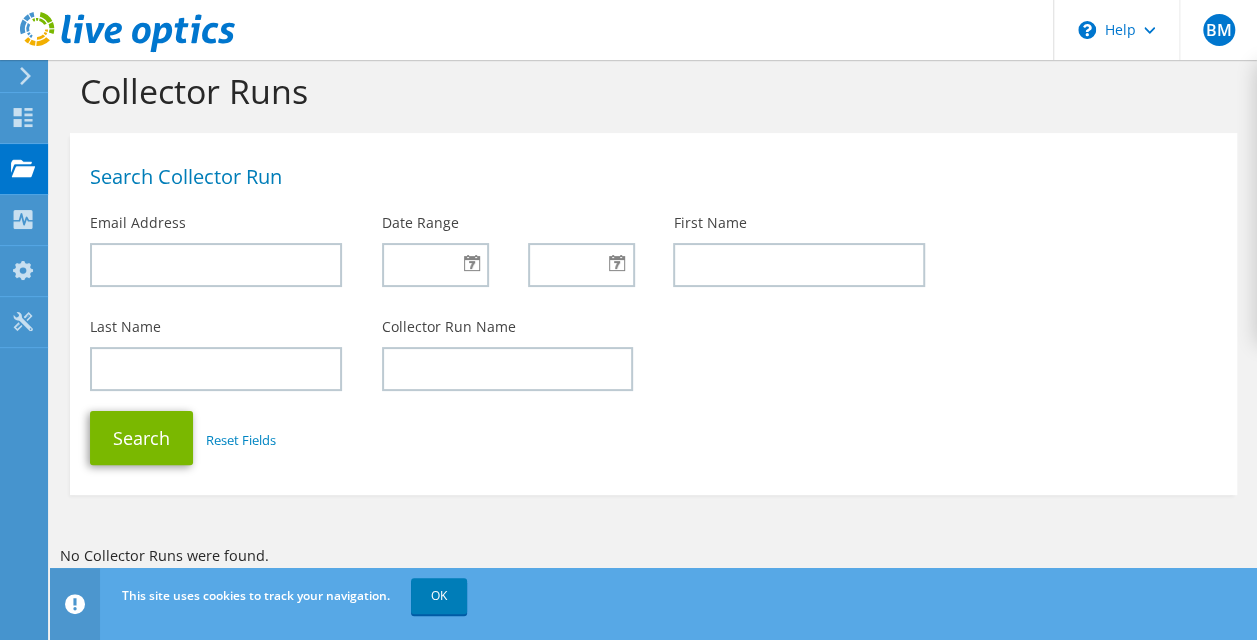 scroll, scrollTop: 0, scrollLeft: 0, axis: both 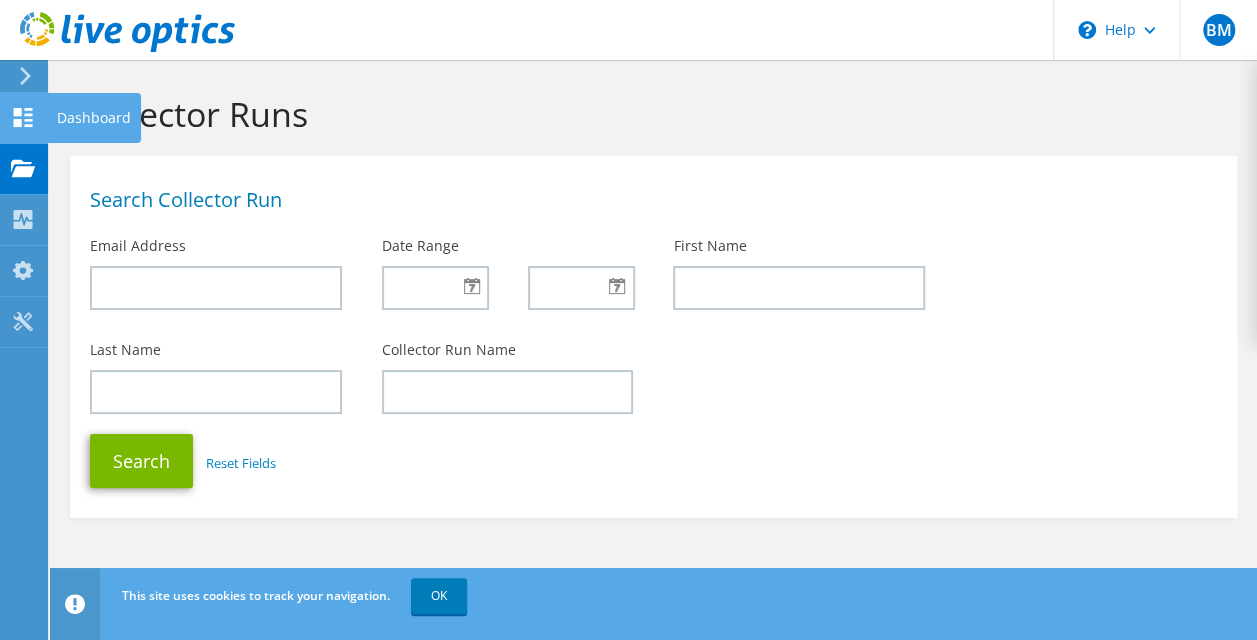 click 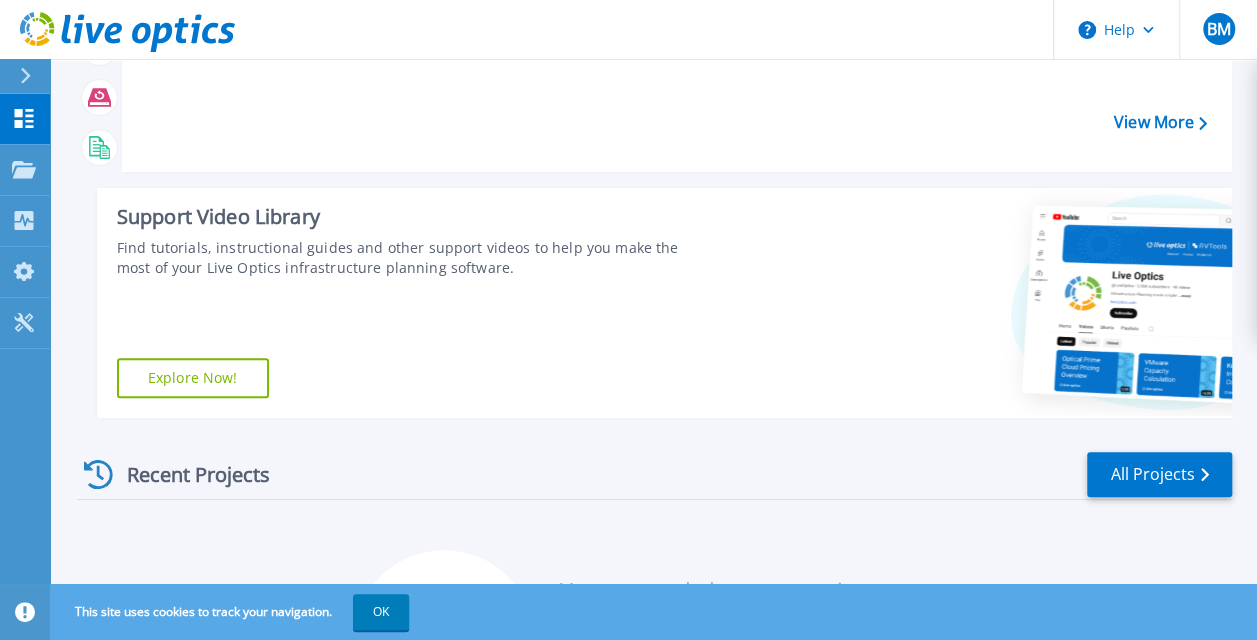 scroll, scrollTop: 356, scrollLeft: 0, axis: vertical 